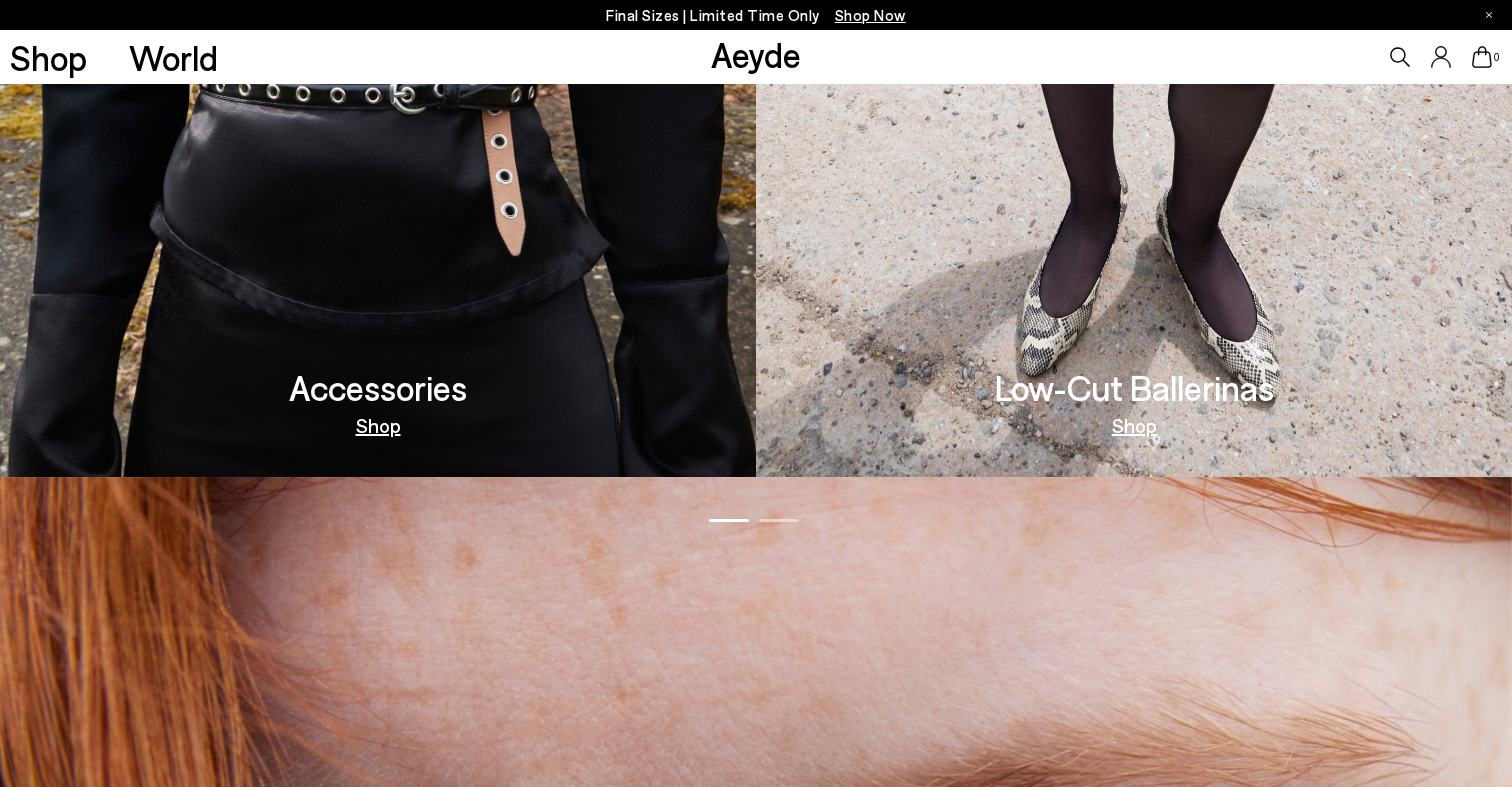 scroll, scrollTop: 2294, scrollLeft: 0, axis: vertical 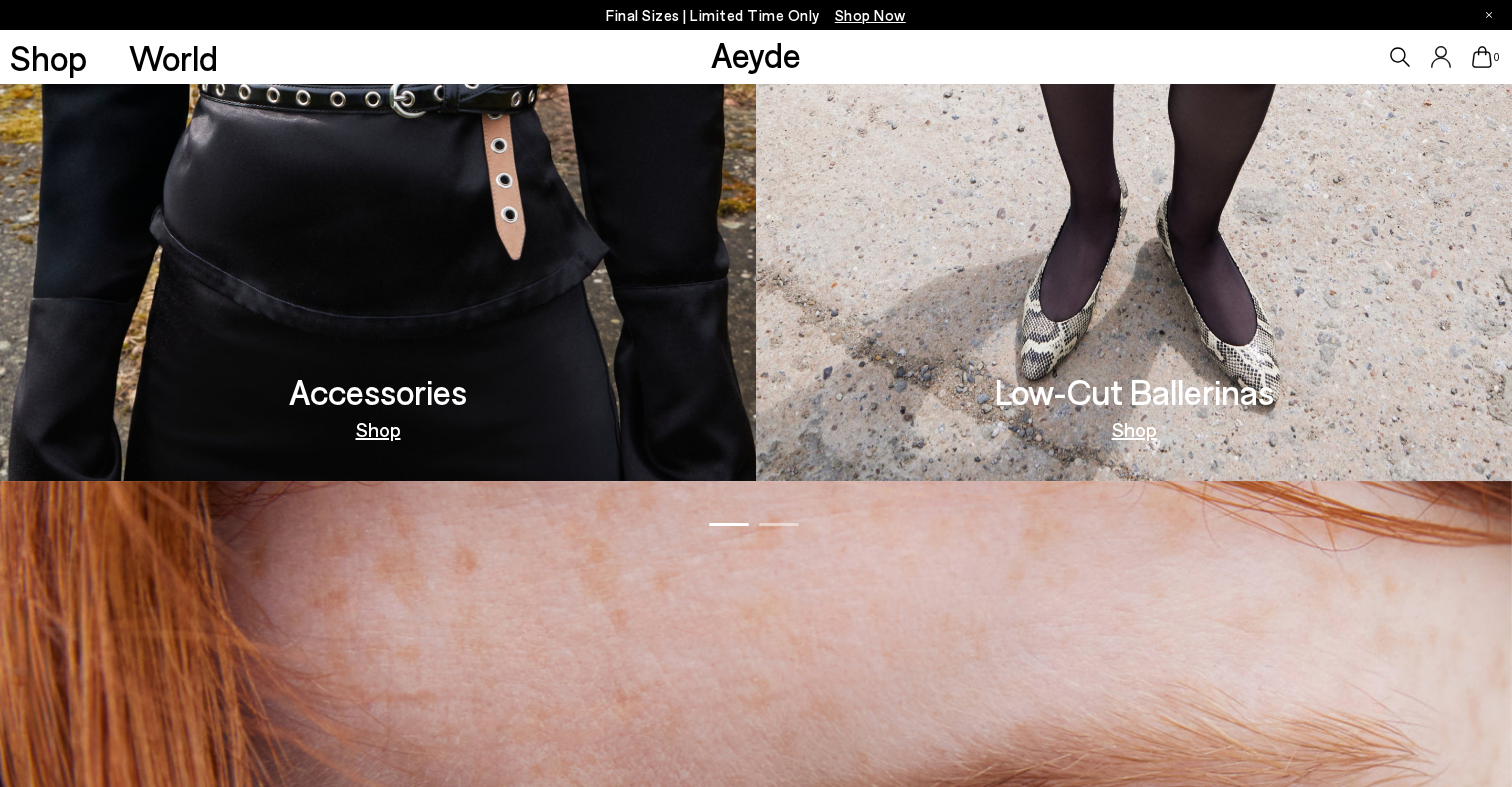 click on "Shop" at bounding box center (1134, 429) 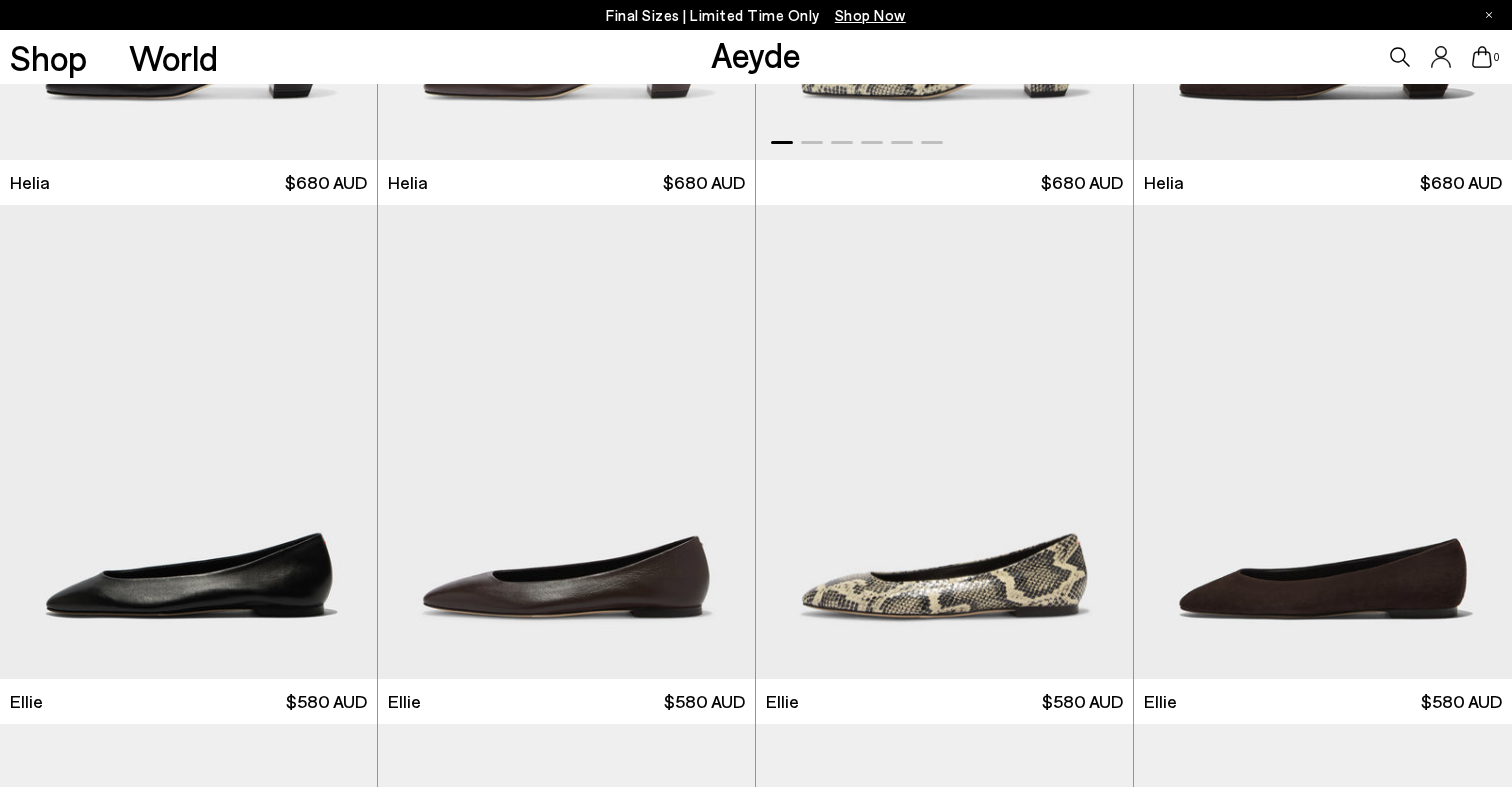 scroll, scrollTop: 1149, scrollLeft: 0, axis: vertical 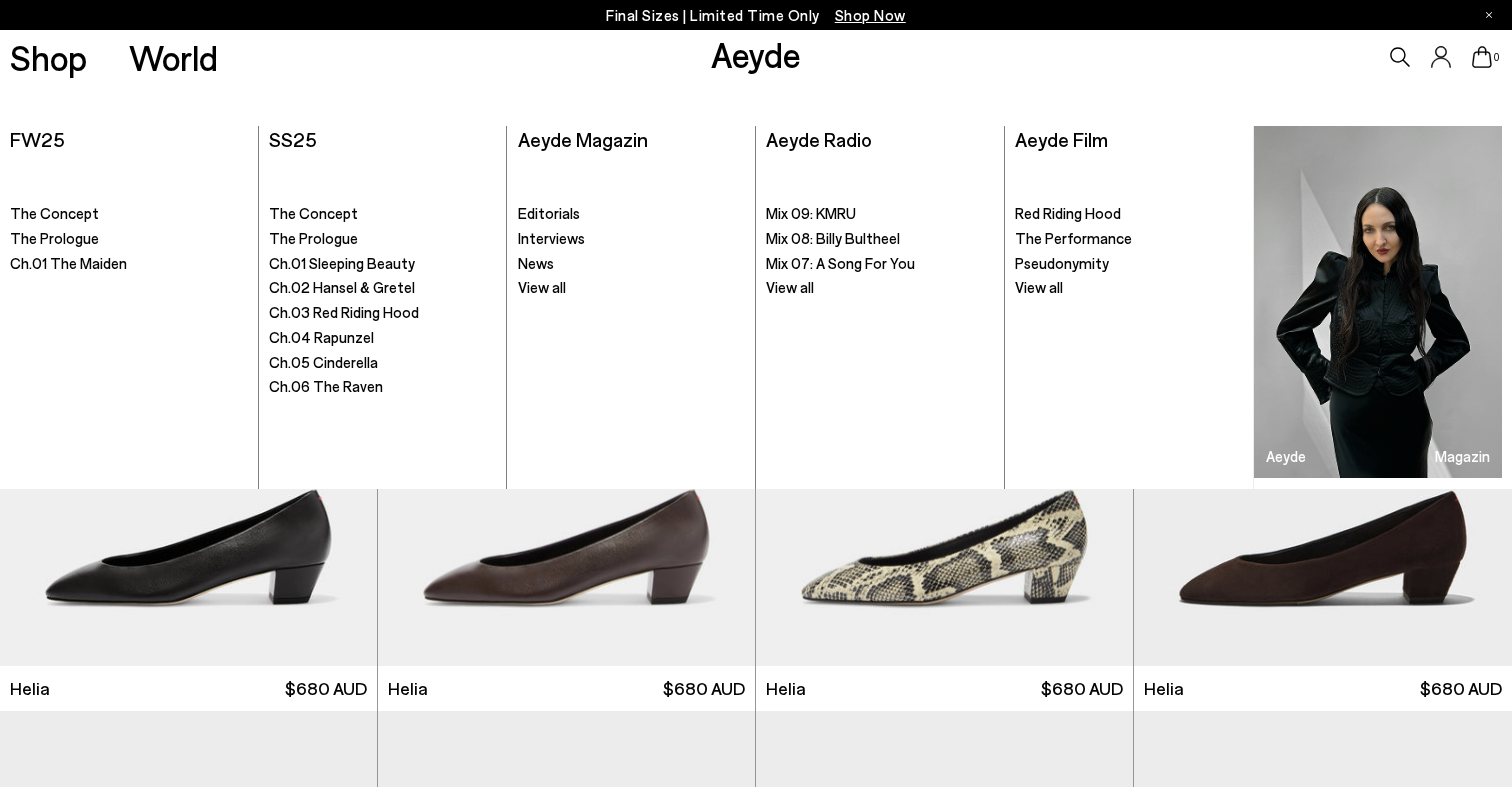 click 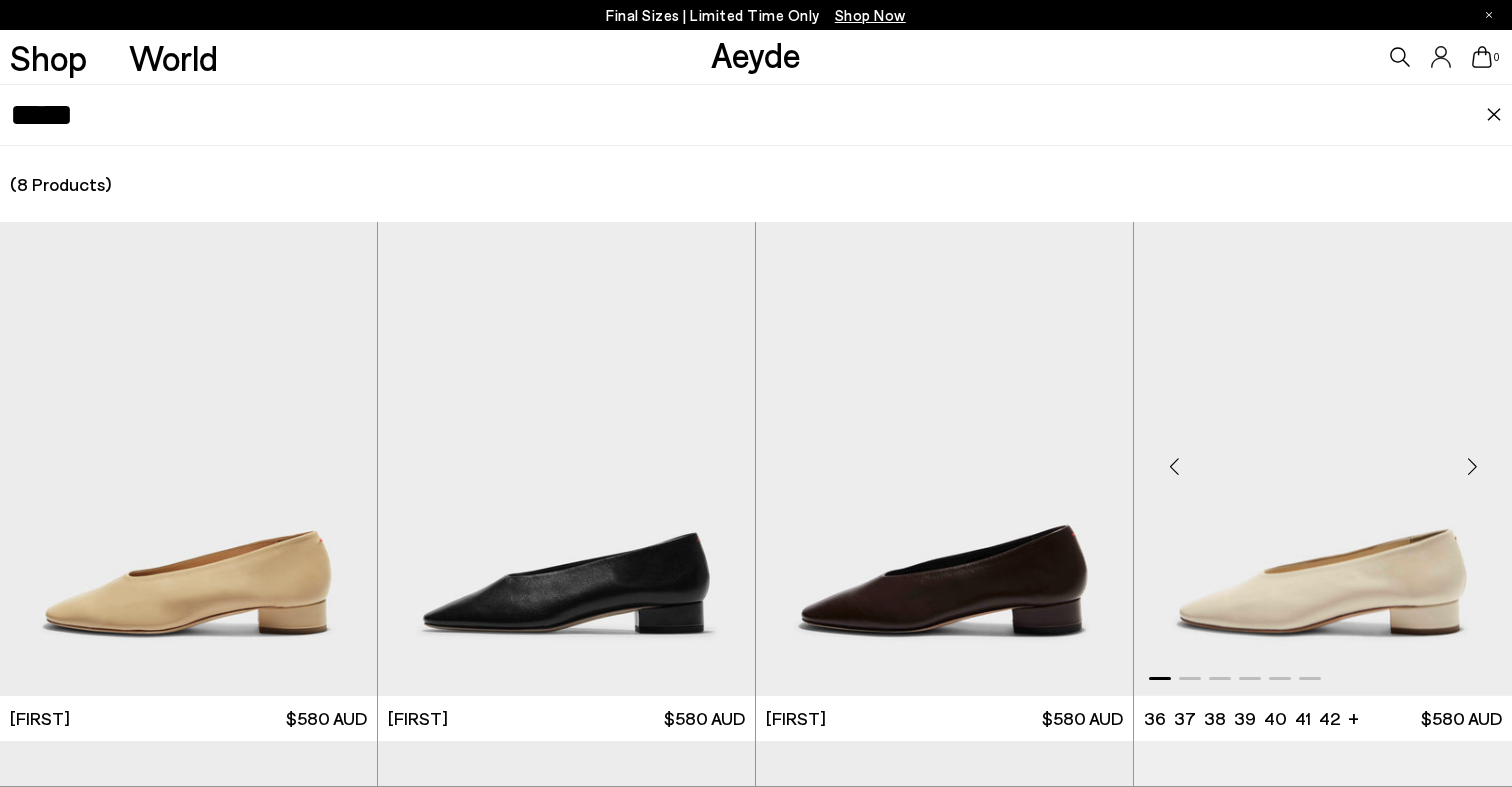 type on "*****" 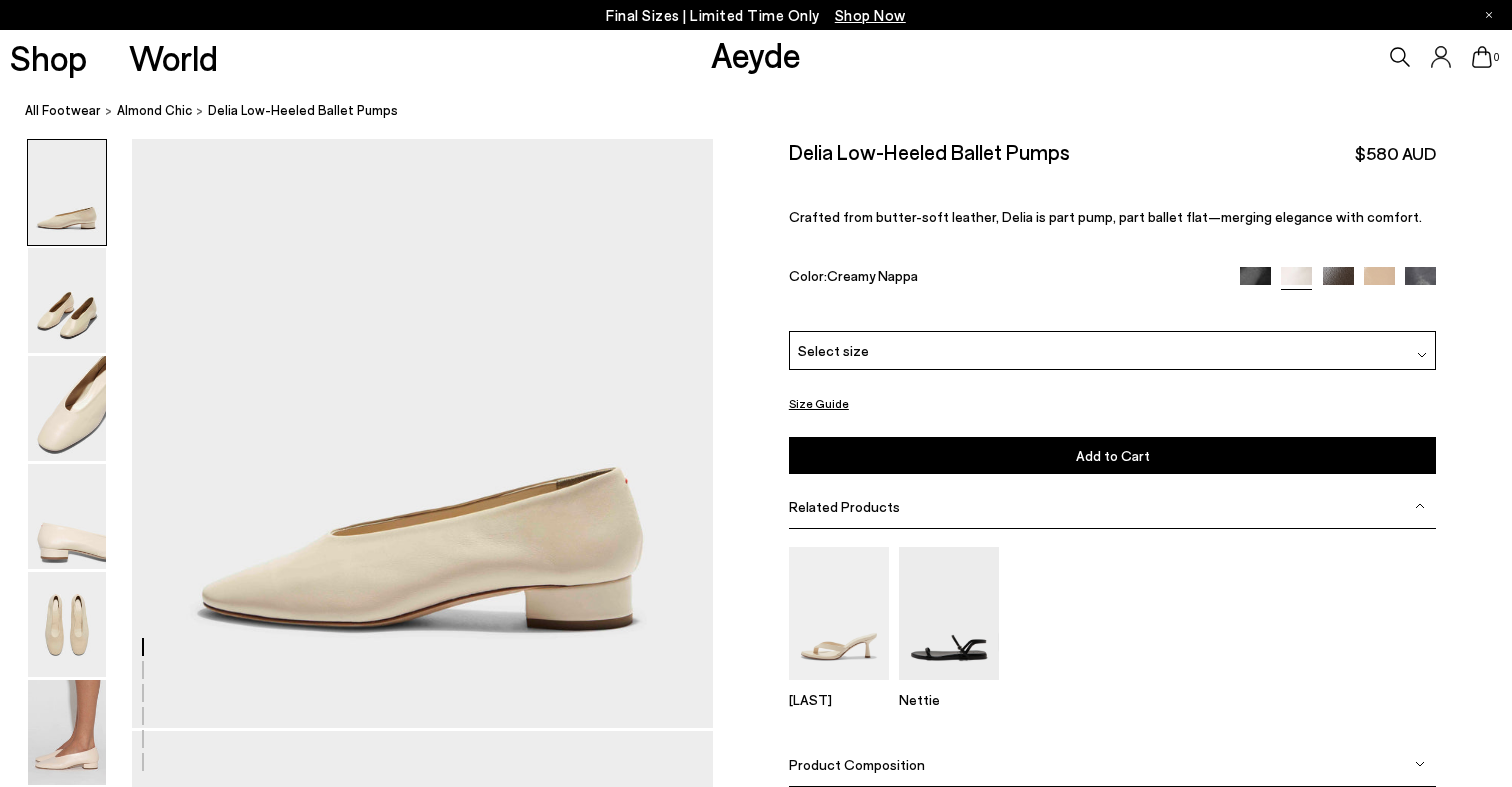 scroll, scrollTop: 61, scrollLeft: 0, axis: vertical 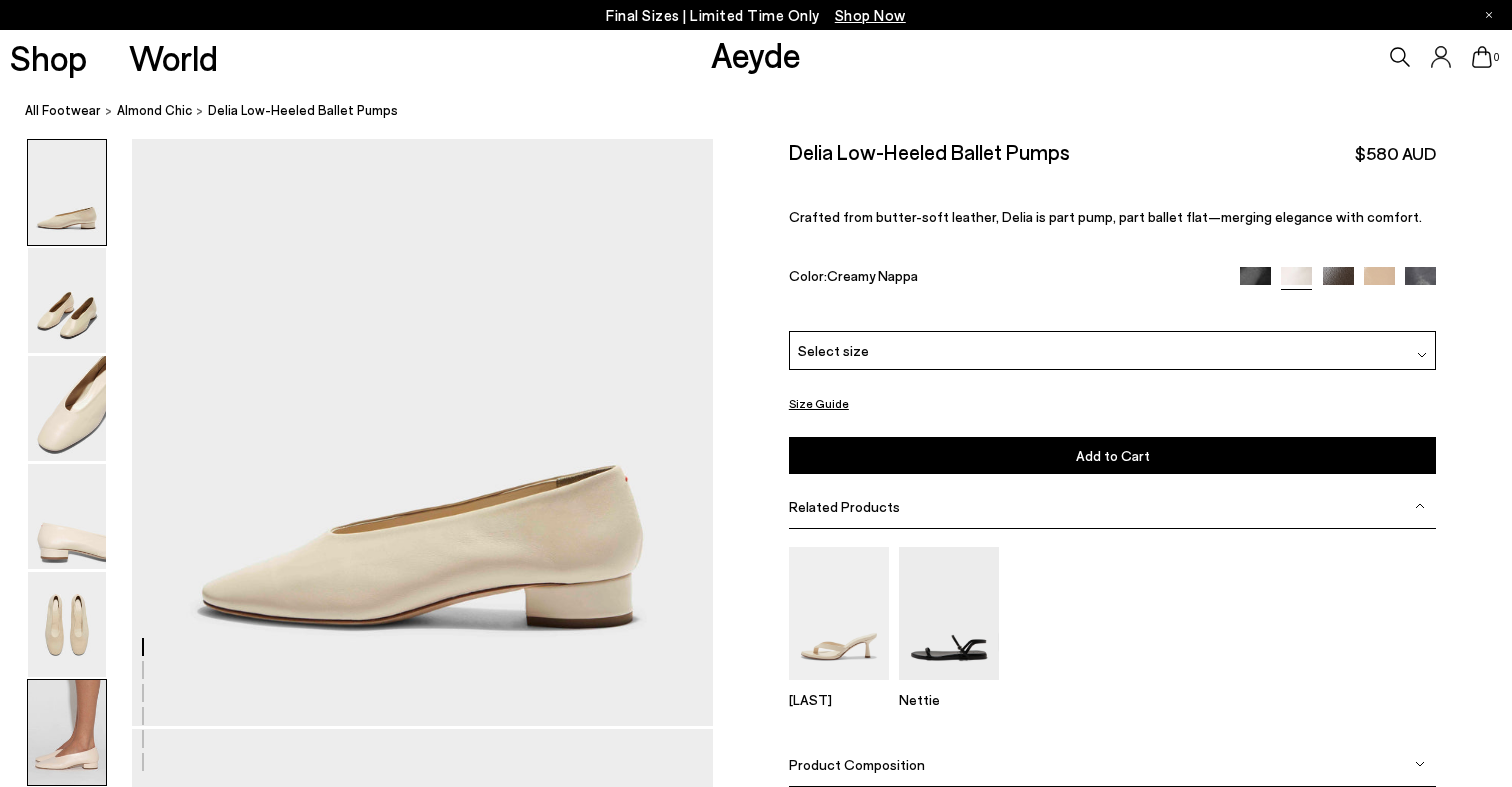 click at bounding box center (67, 732) 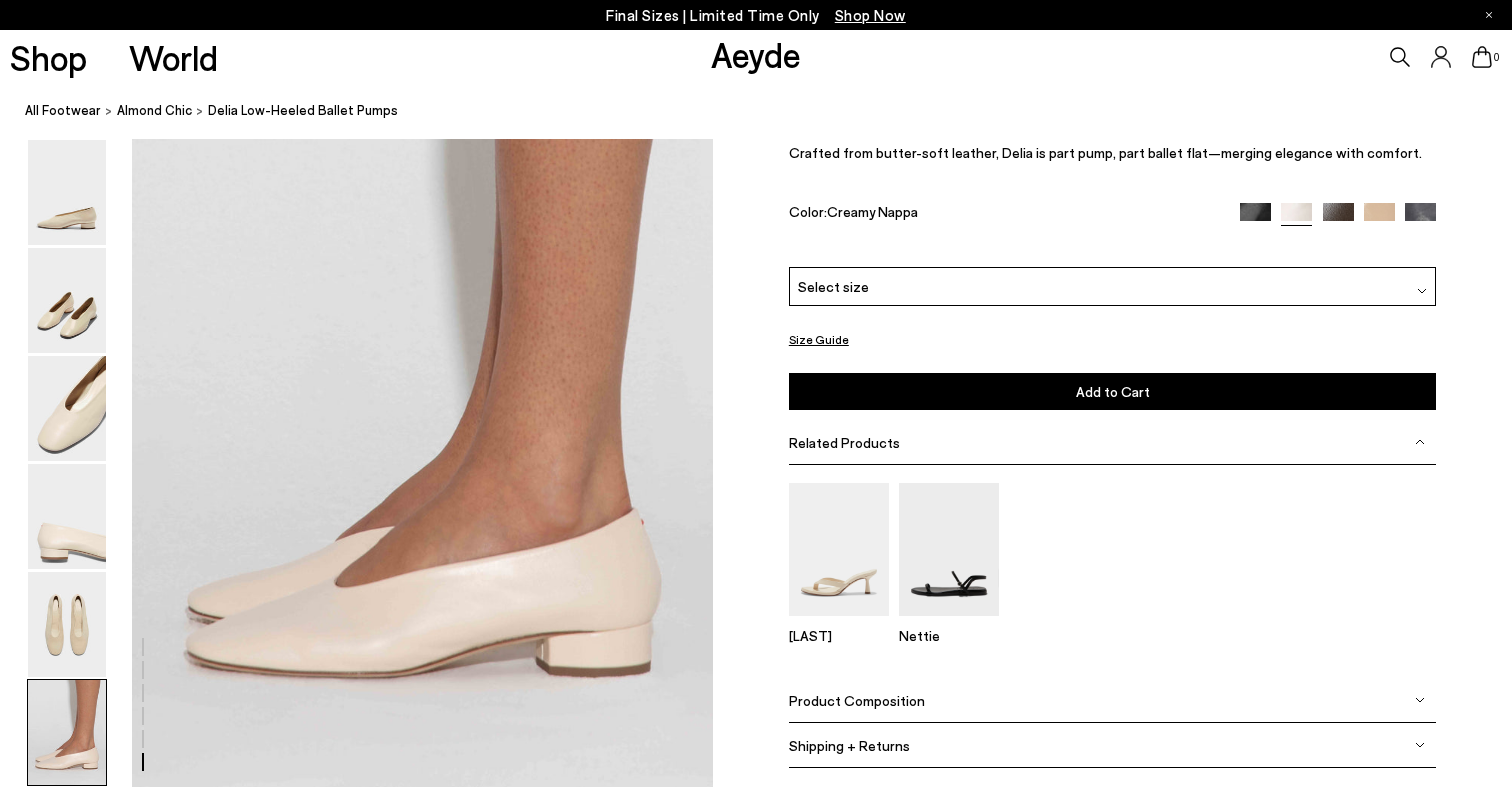 scroll, scrollTop: 3902, scrollLeft: 0, axis: vertical 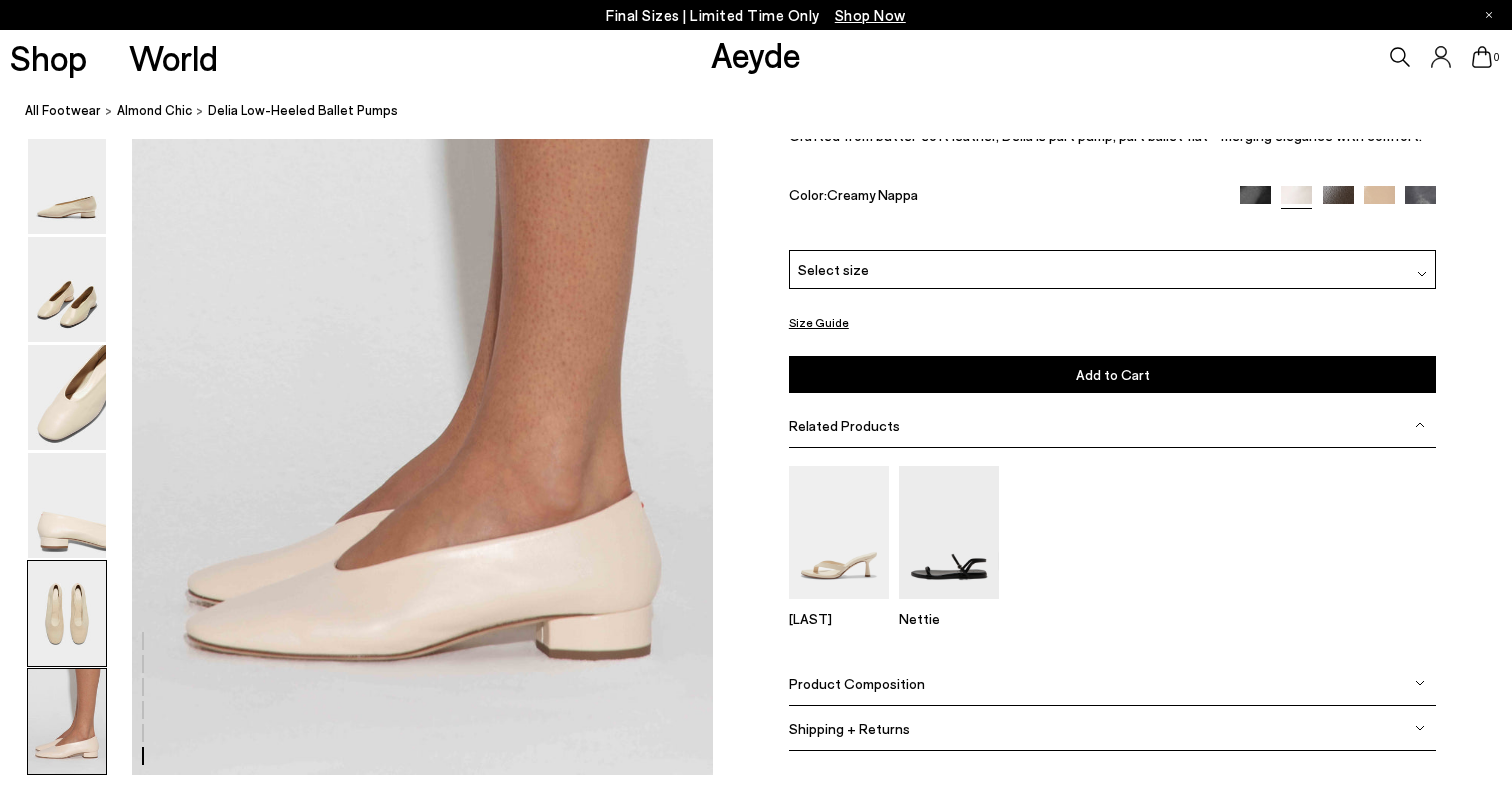 click at bounding box center [67, 613] 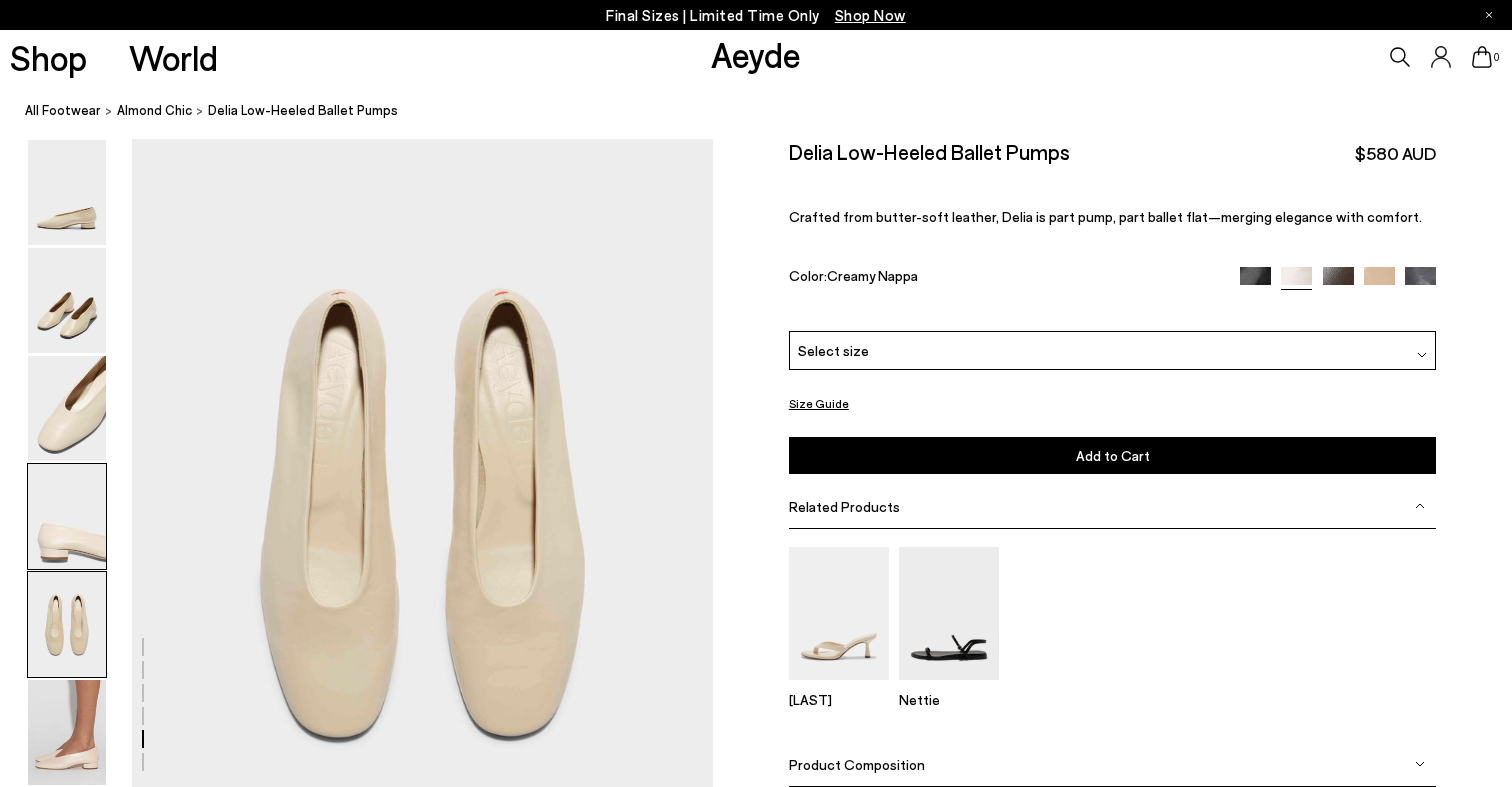scroll, scrollTop: 2987, scrollLeft: 0, axis: vertical 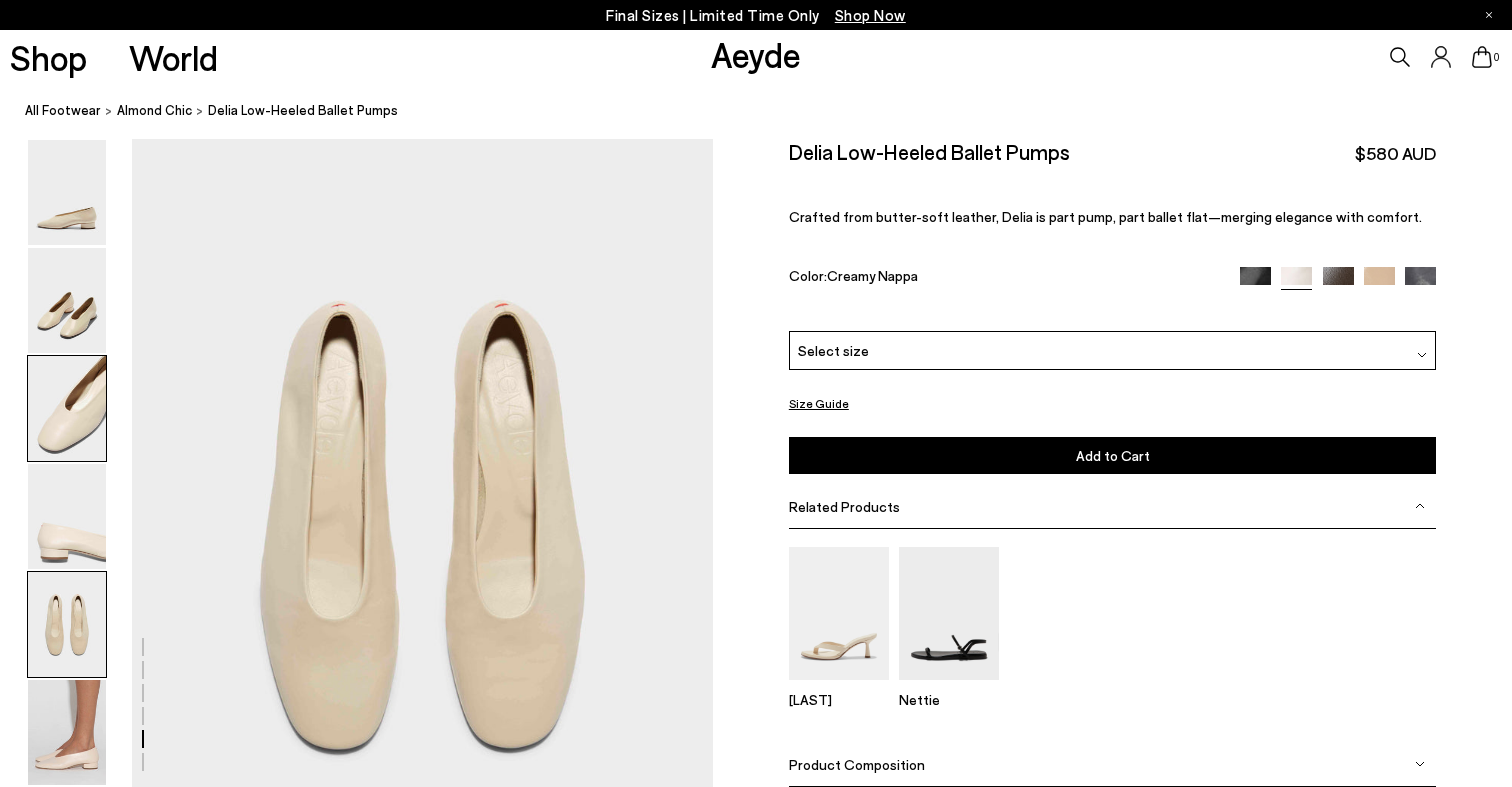 click at bounding box center (67, 408) 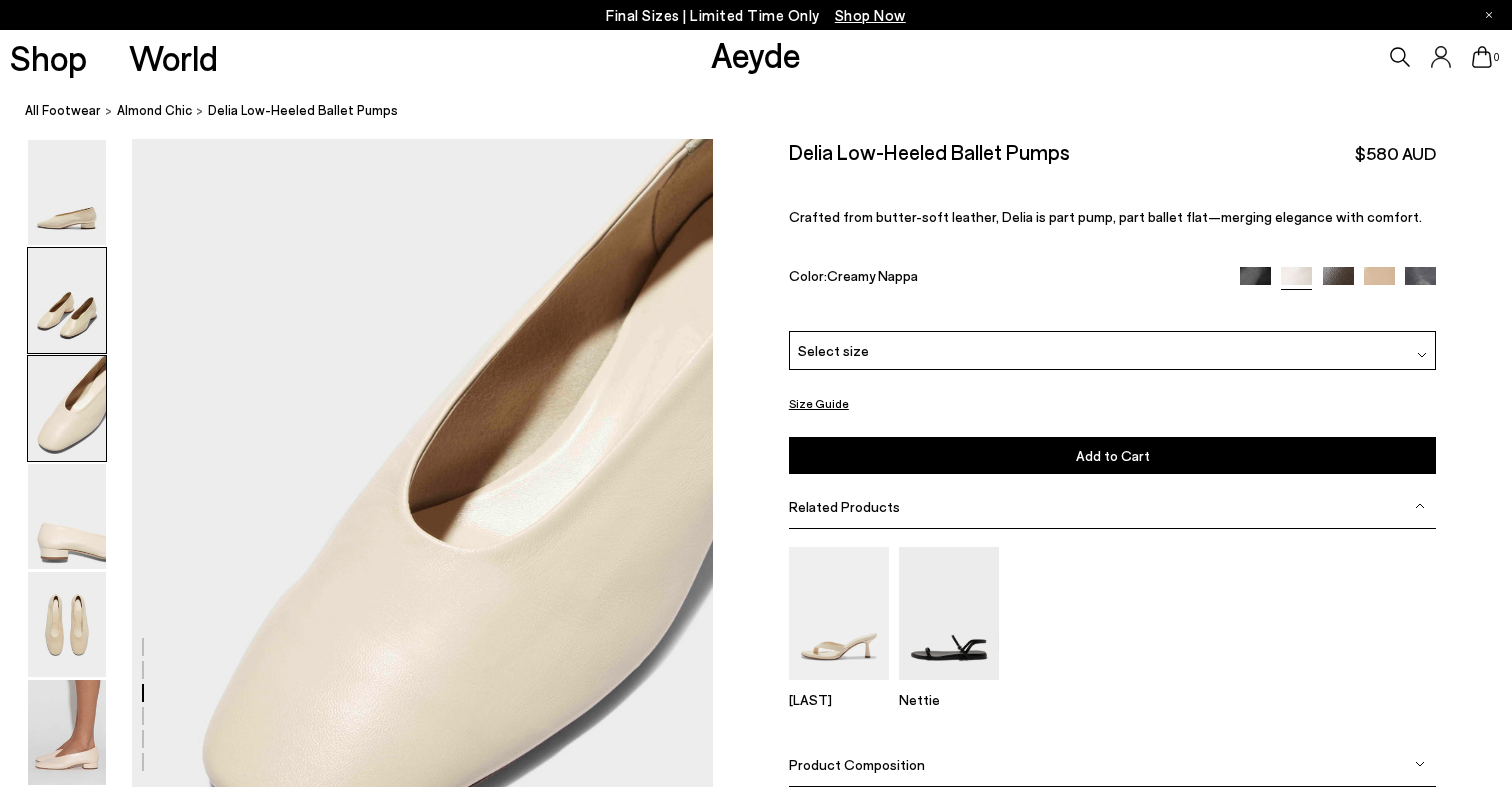 click at bounding box center [67, 300] 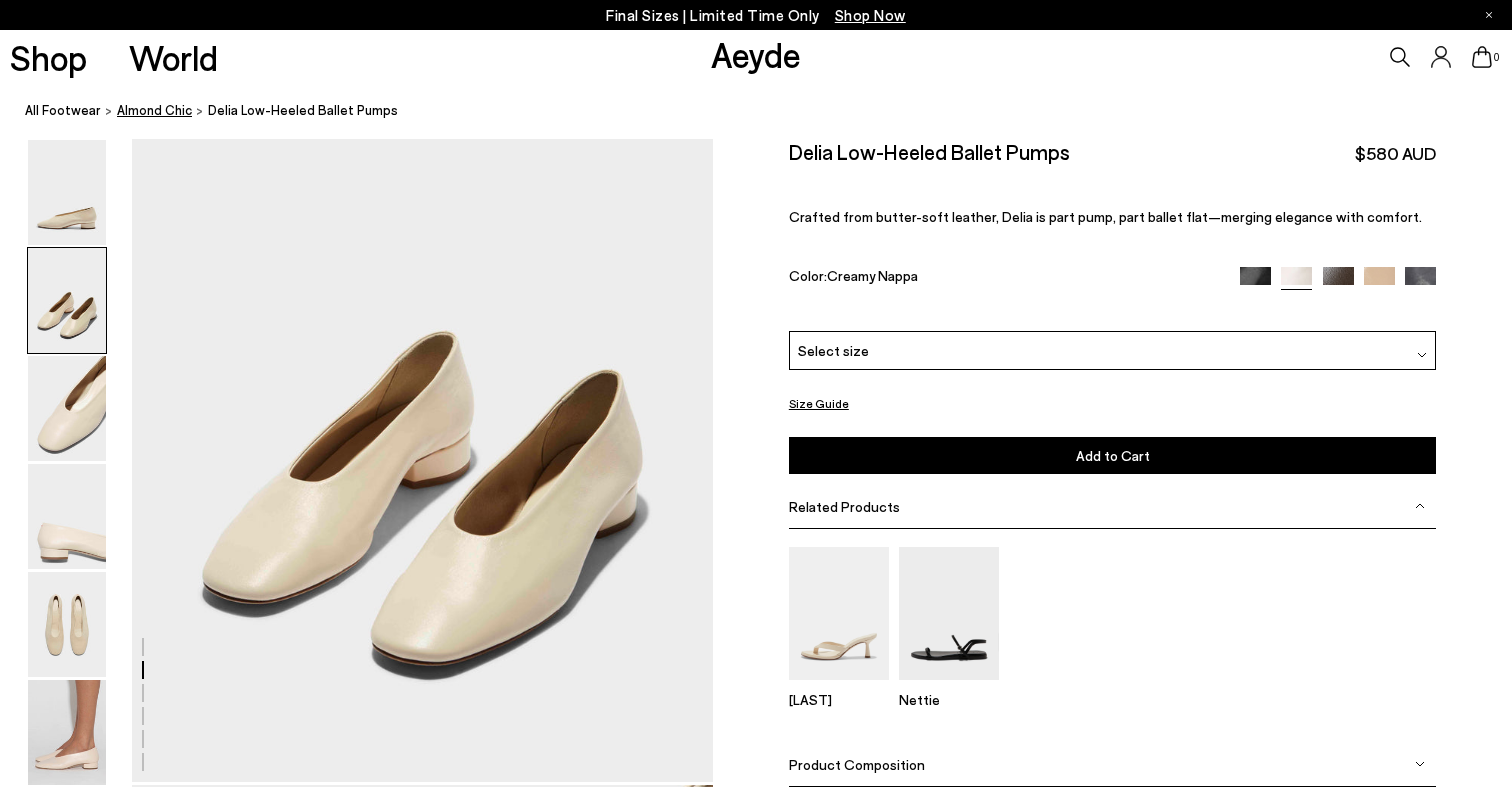 scroll, scrollTop: 789, scrollLeft: 0, axis: vertical 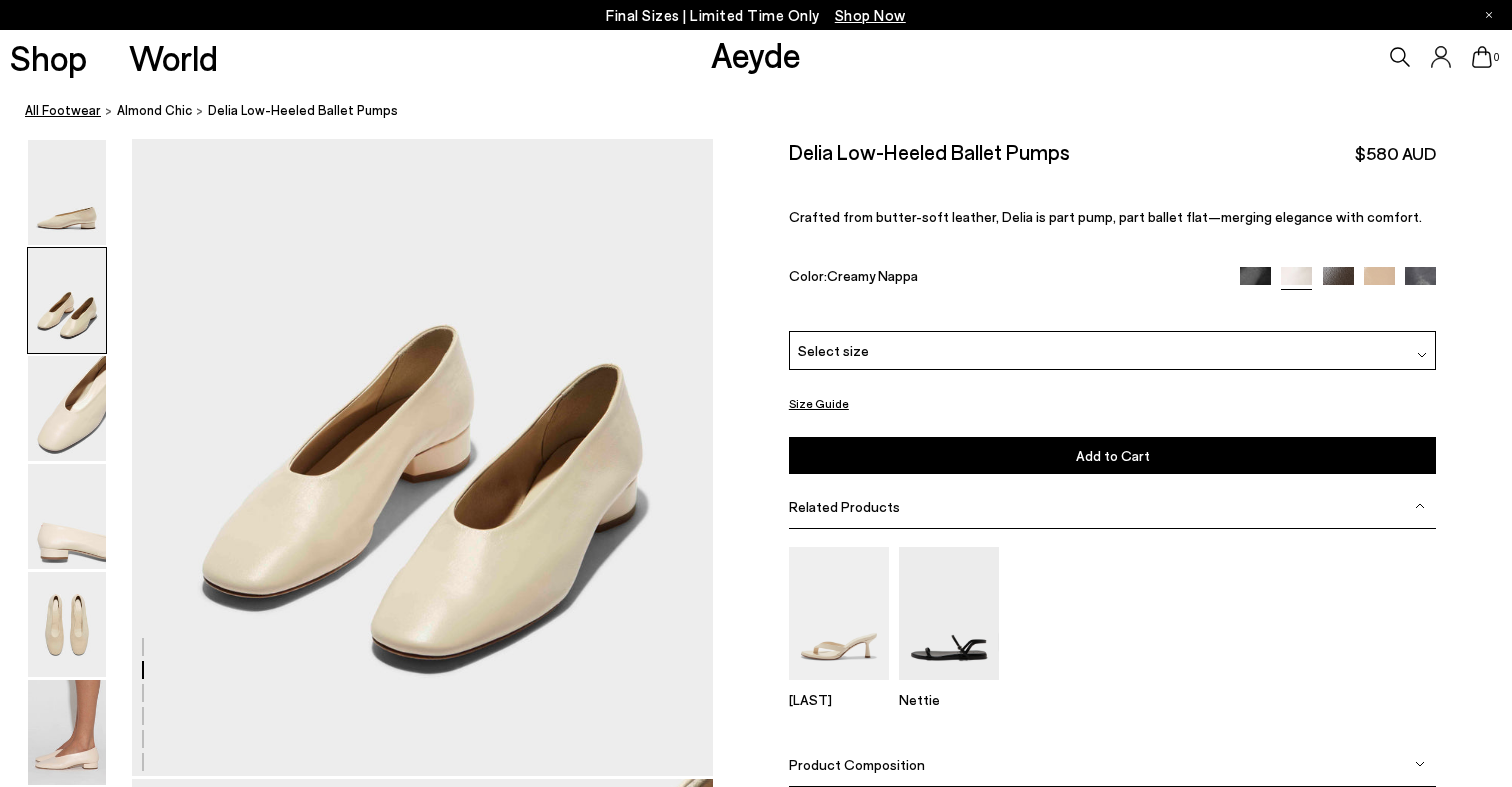 click on "All Footwear" at bounding box center [63, 110] 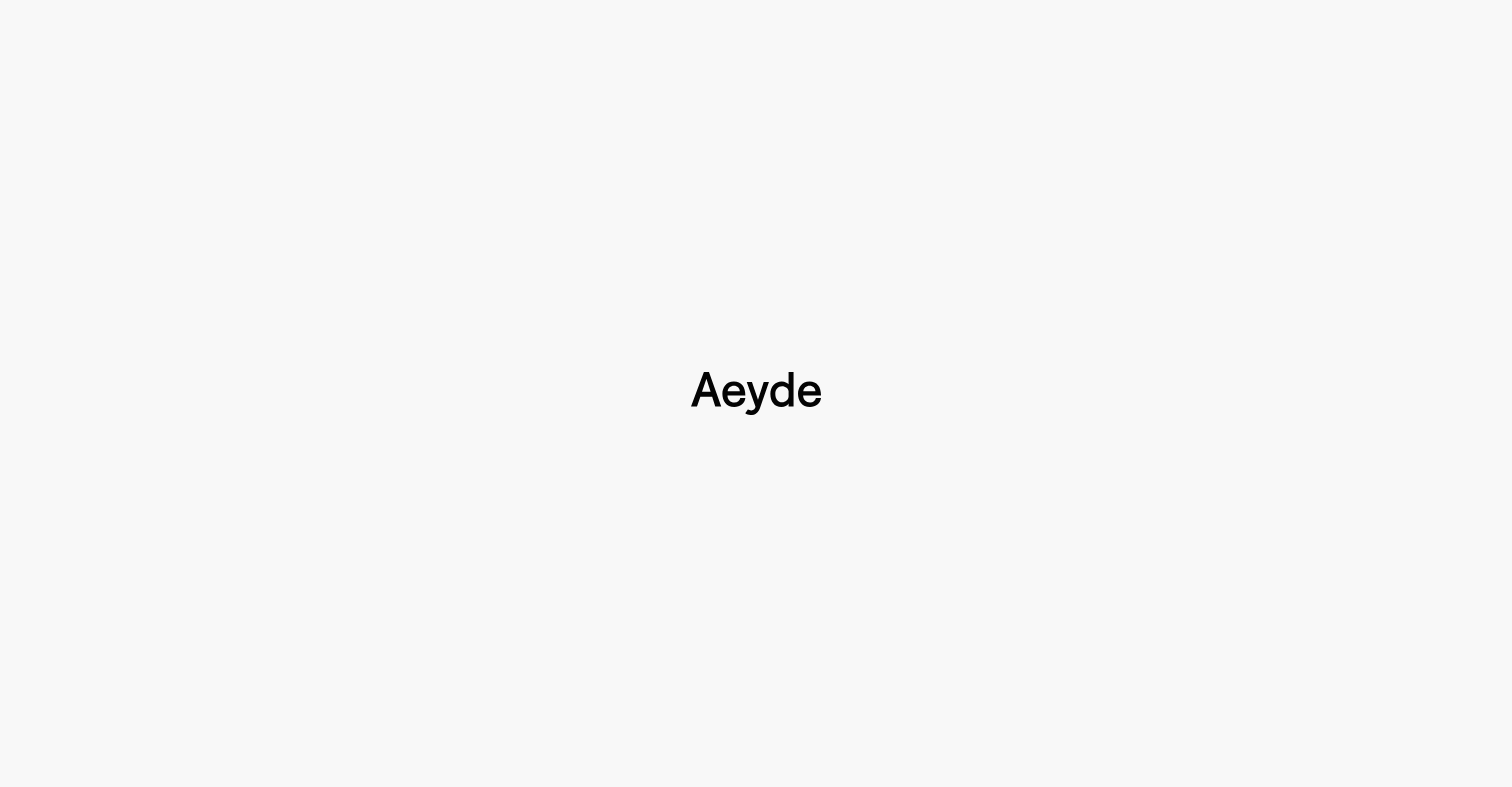 scroll, scrollTop: 0, scrollLeft: 0, axis: both 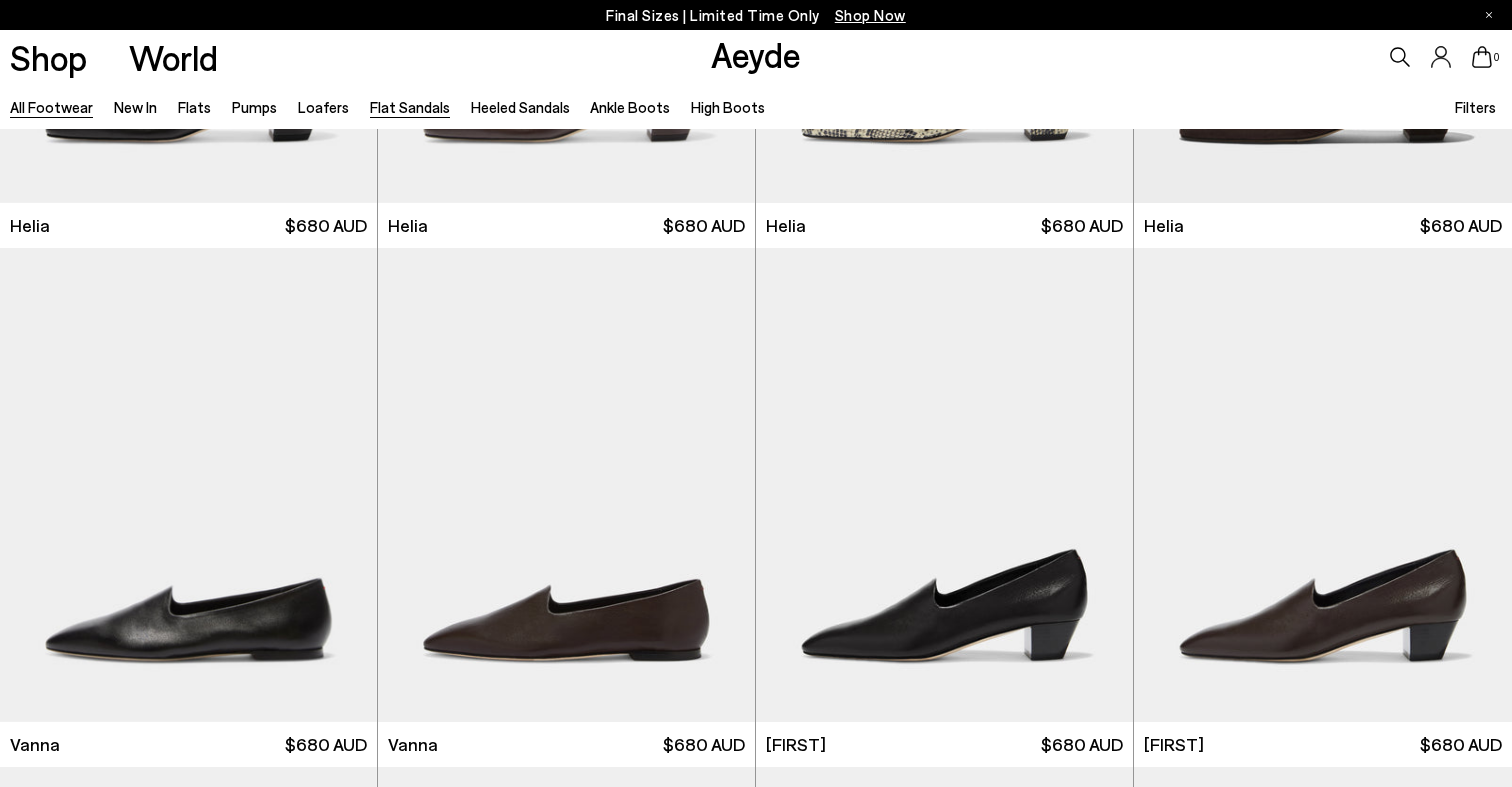 click on "Flat Sandals" at bounding box center [410, 107] 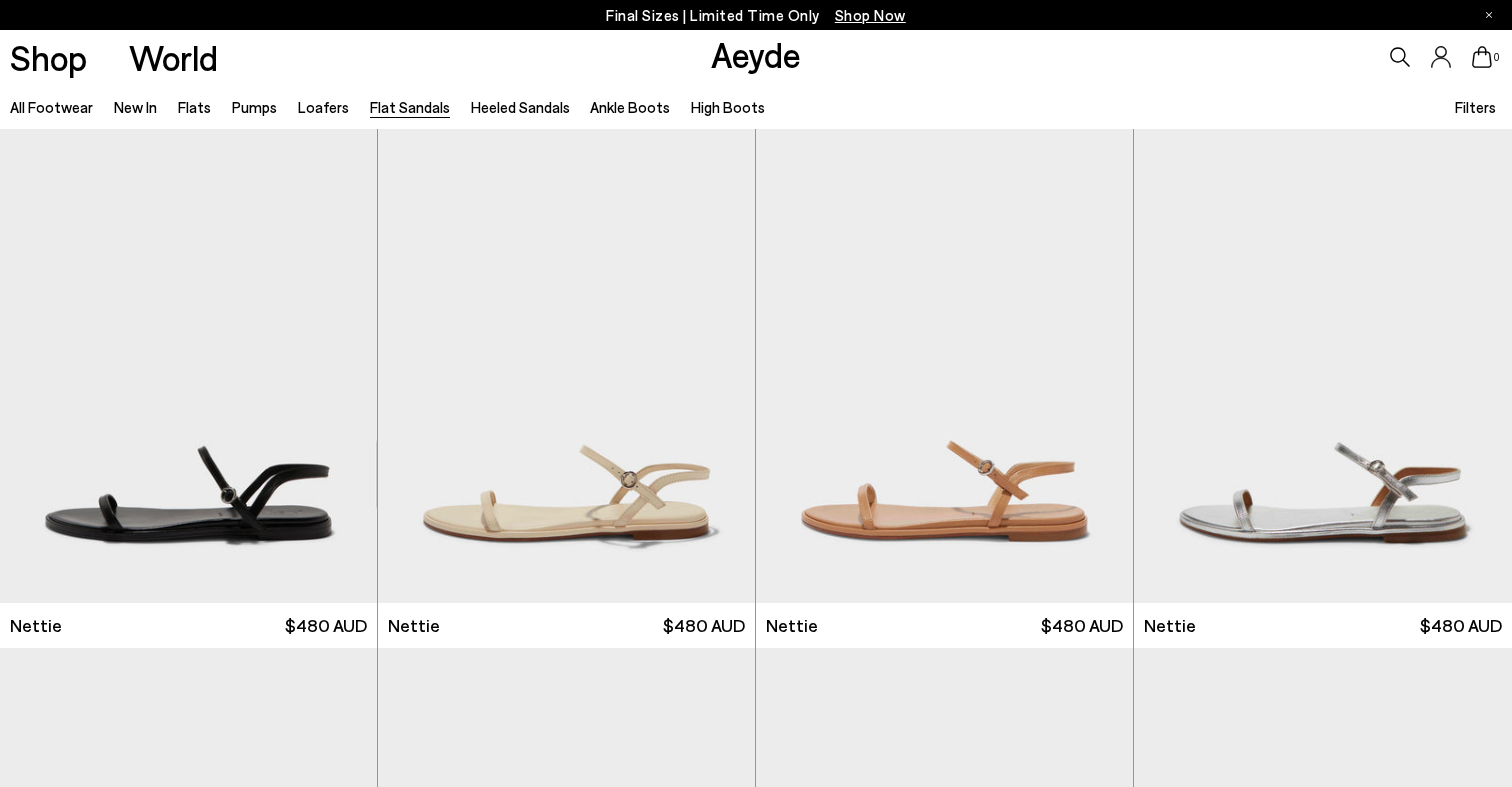 scroll, scrollTop: 0, scrollLeft: 0, axis: both 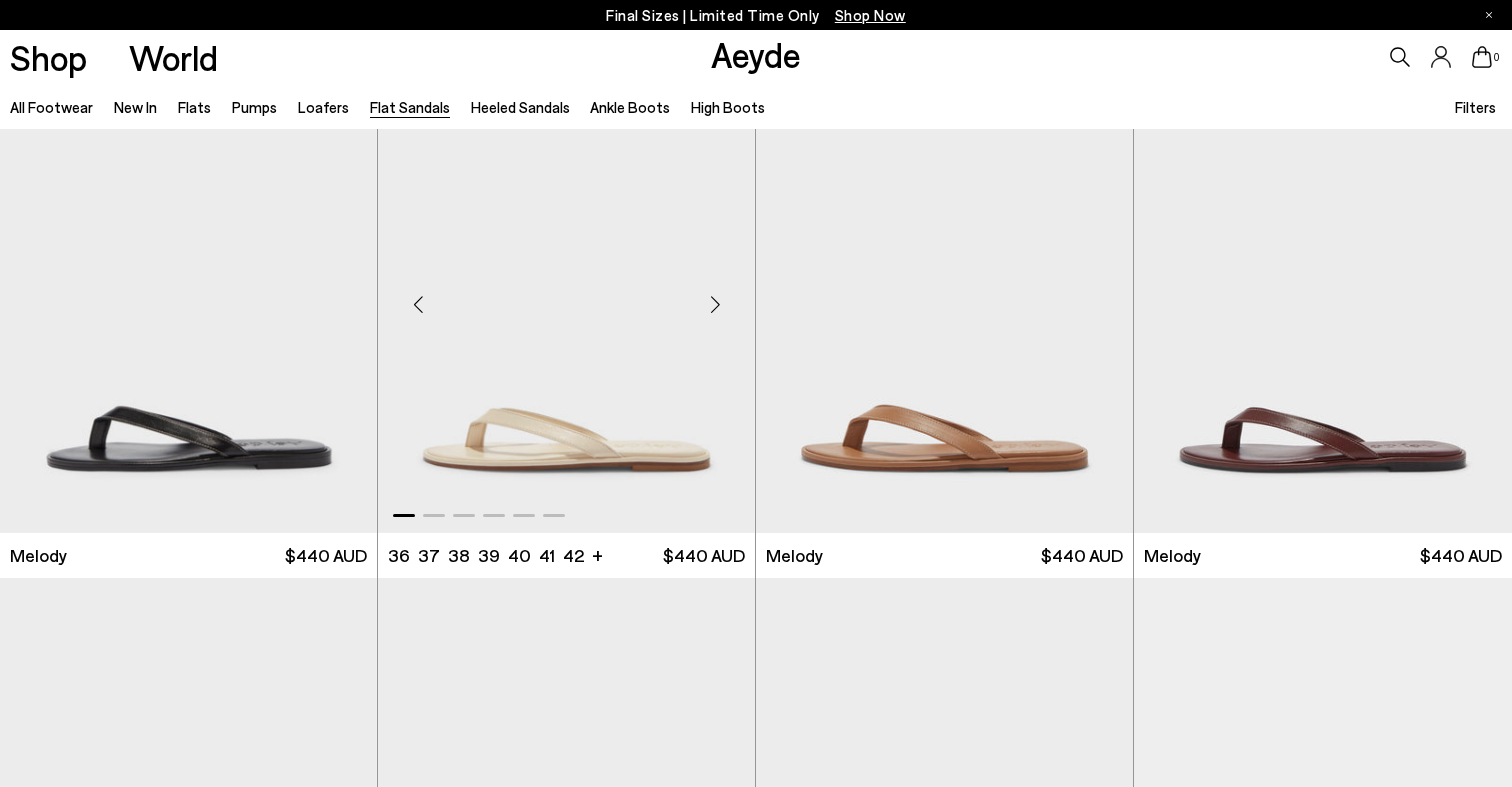 click at bounding box center (566, 296) 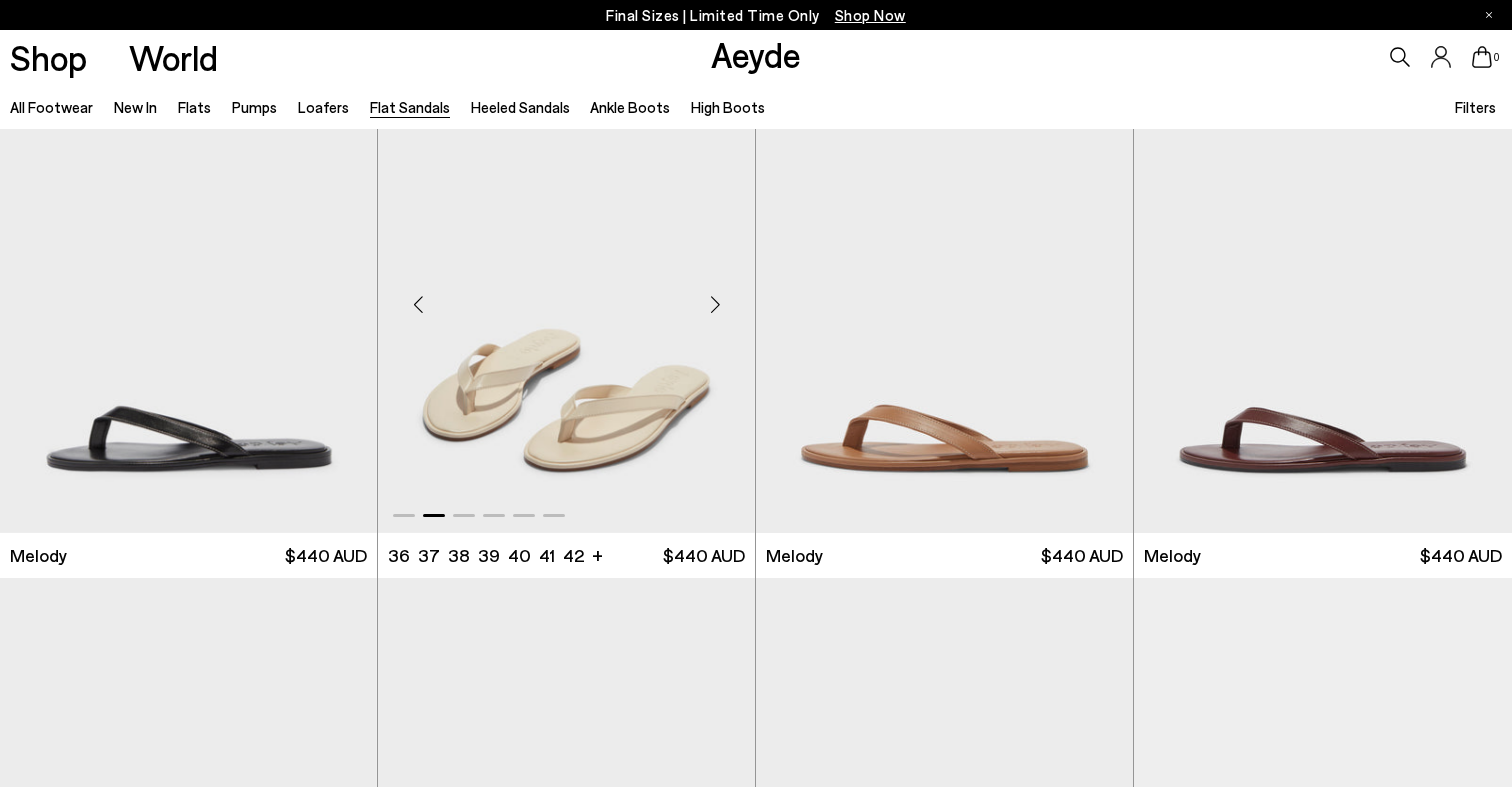 click at bounding box center (566, 296) 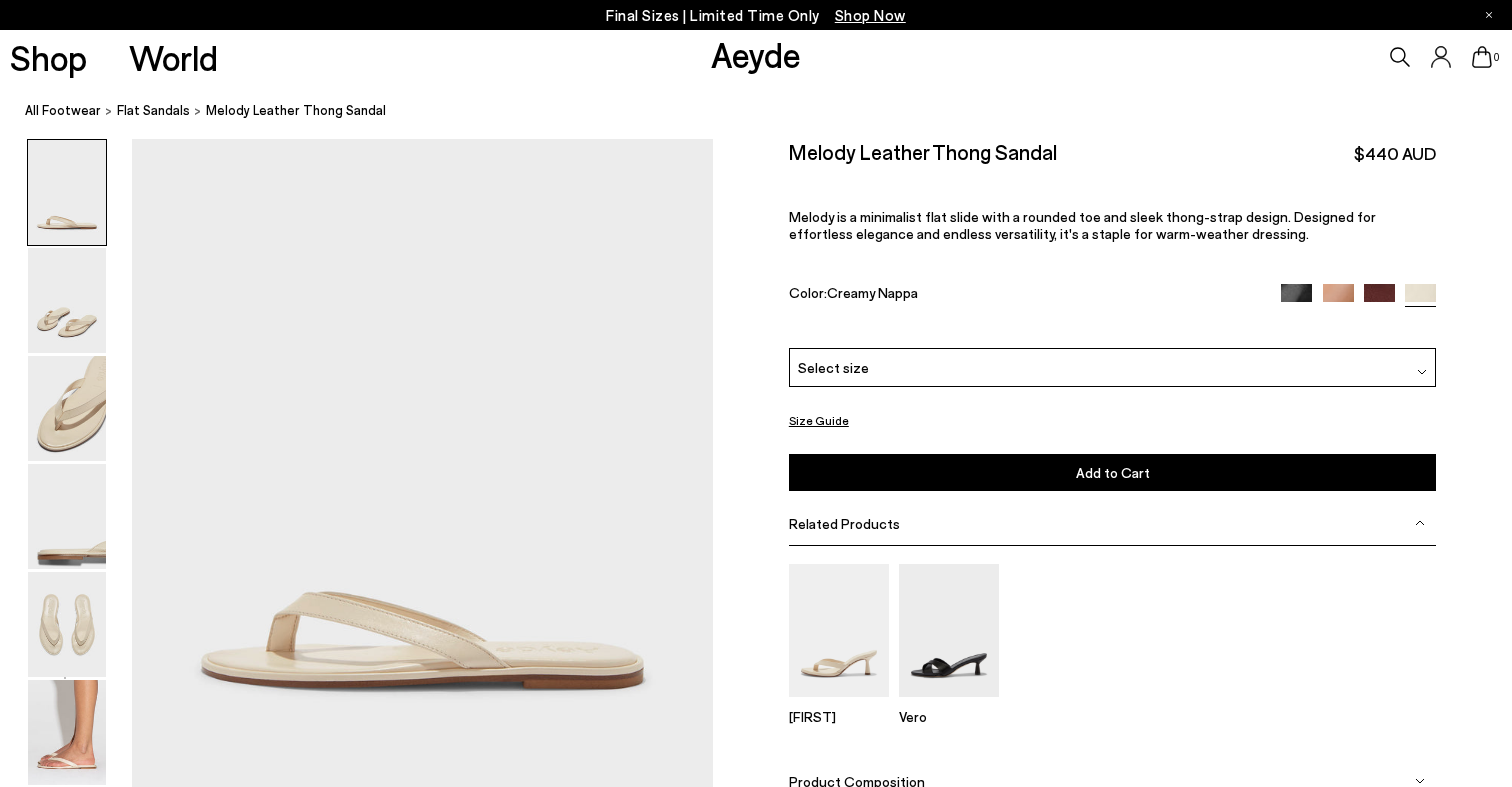 scroll, scrollTop: 0, scrollLeft: 0, axis: both 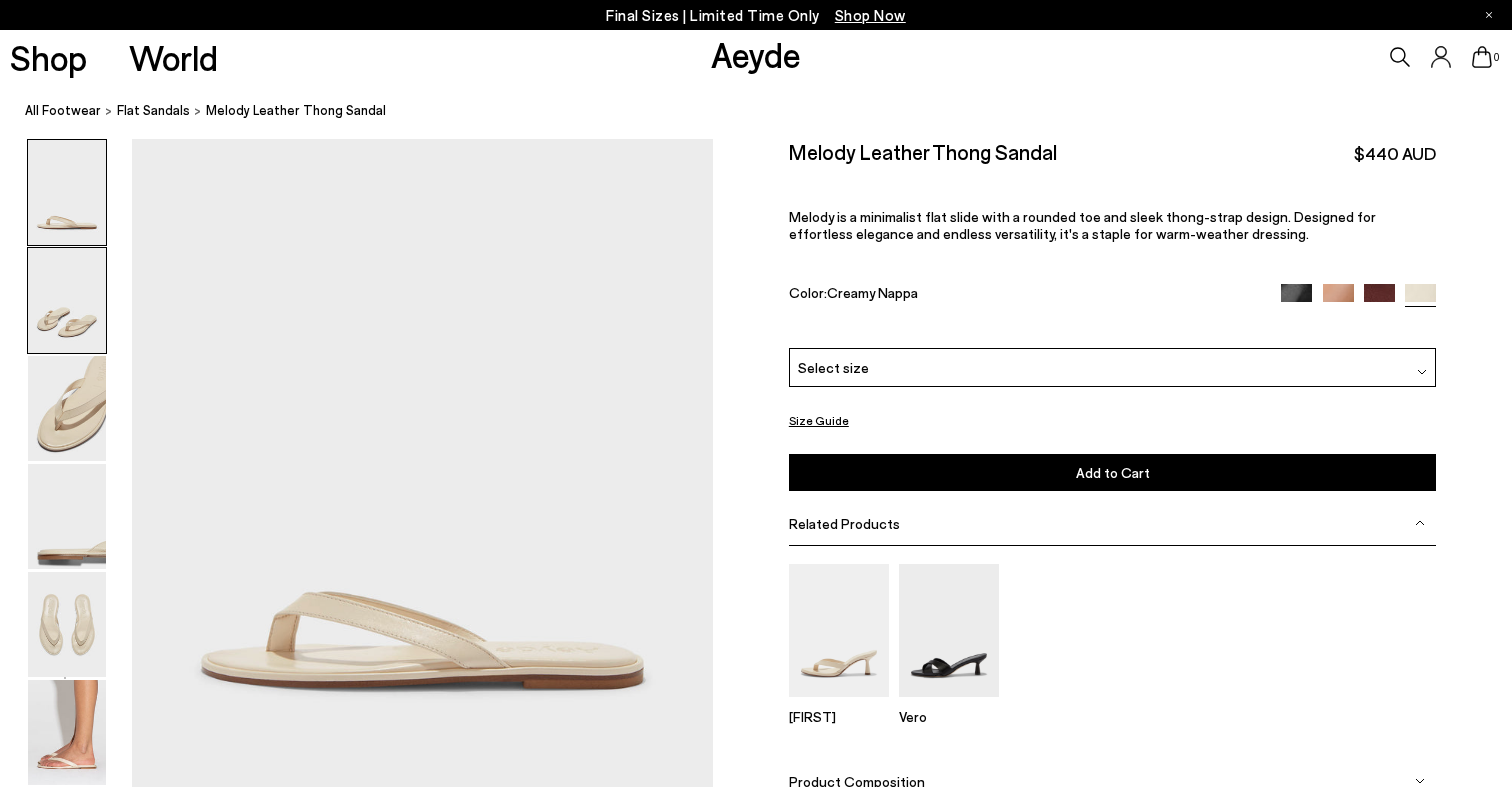 click at bounding box center (67, 300) 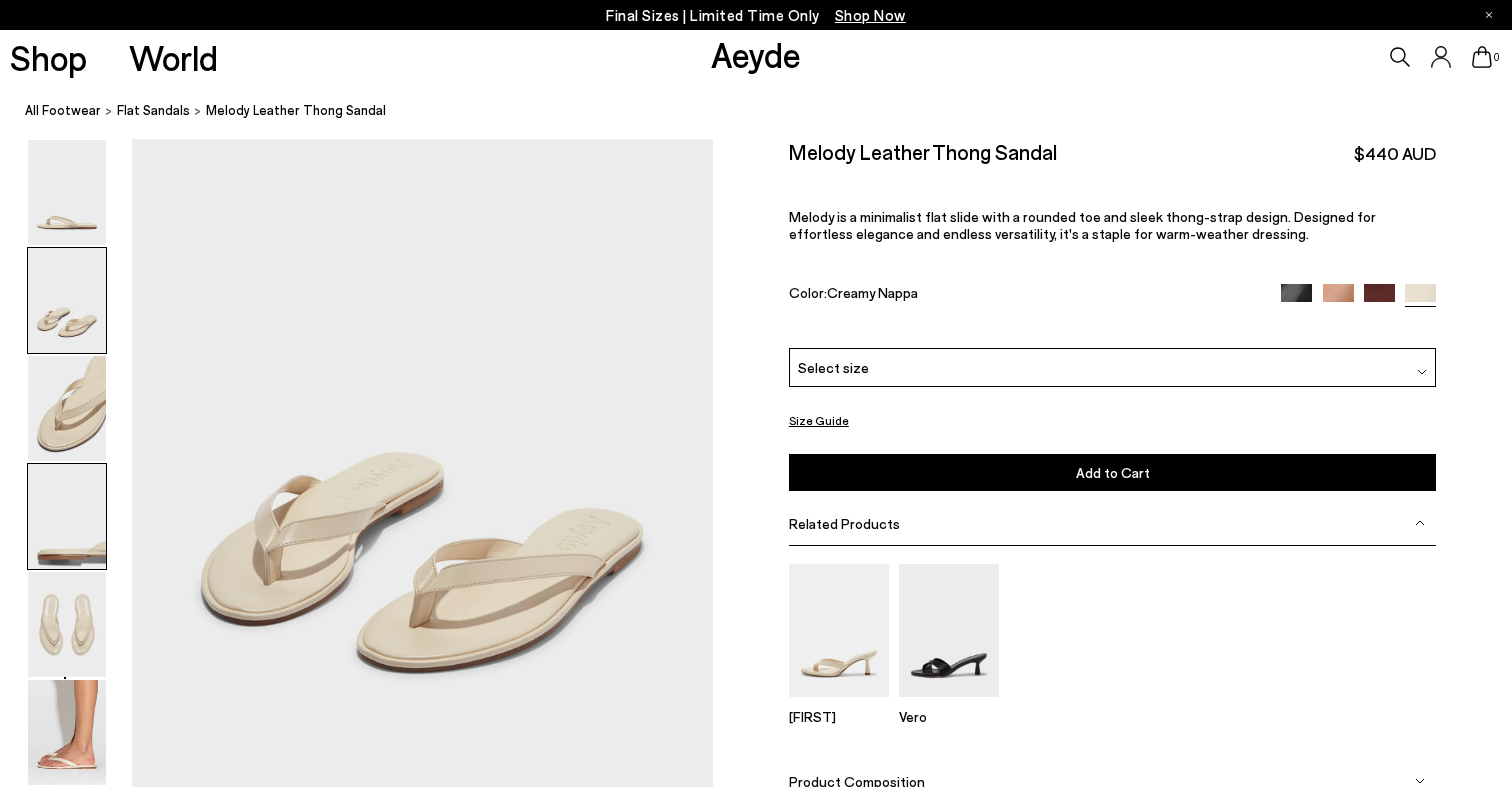 scroll, scrollTop: 770, scrollLeft: 0, axis: vertical 